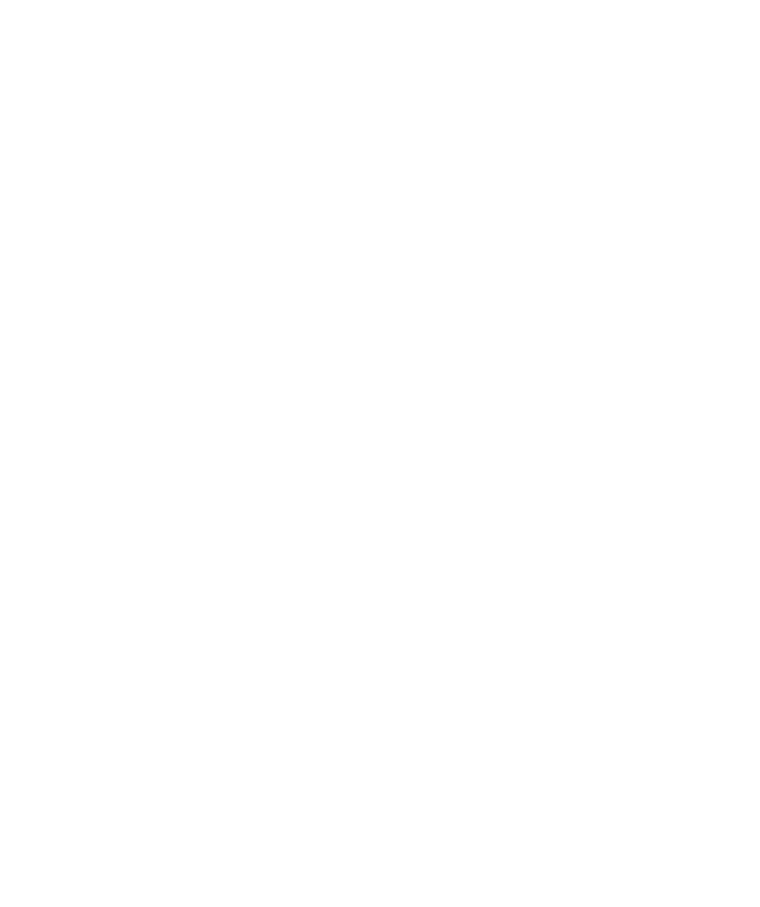 select on "*" 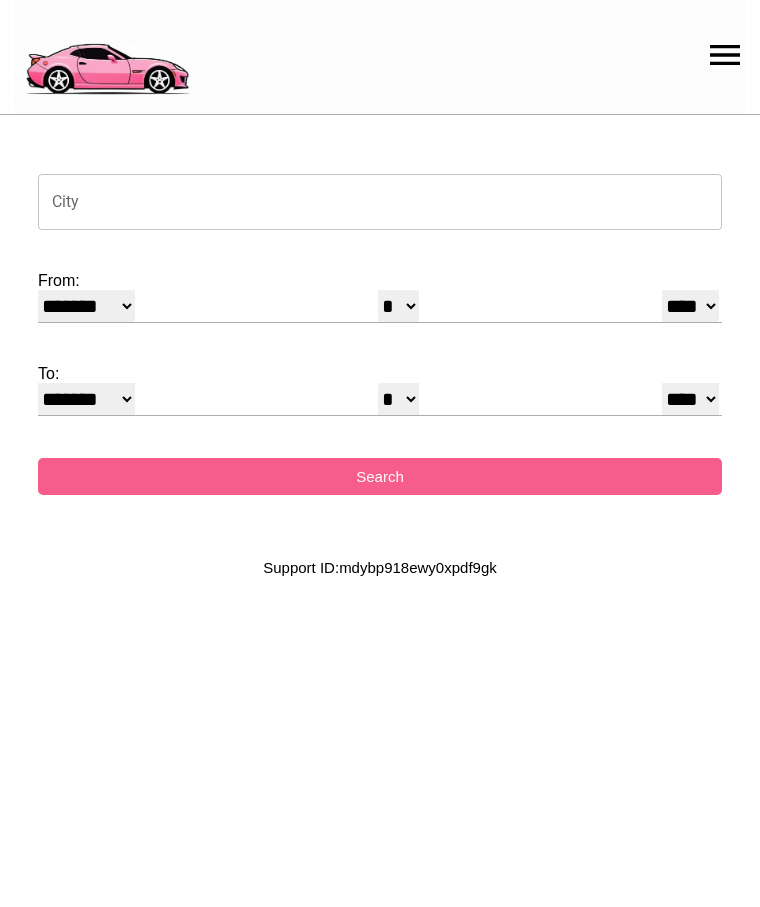 scroll, scrollTop: 0, scrollLeft: 0, axis: both 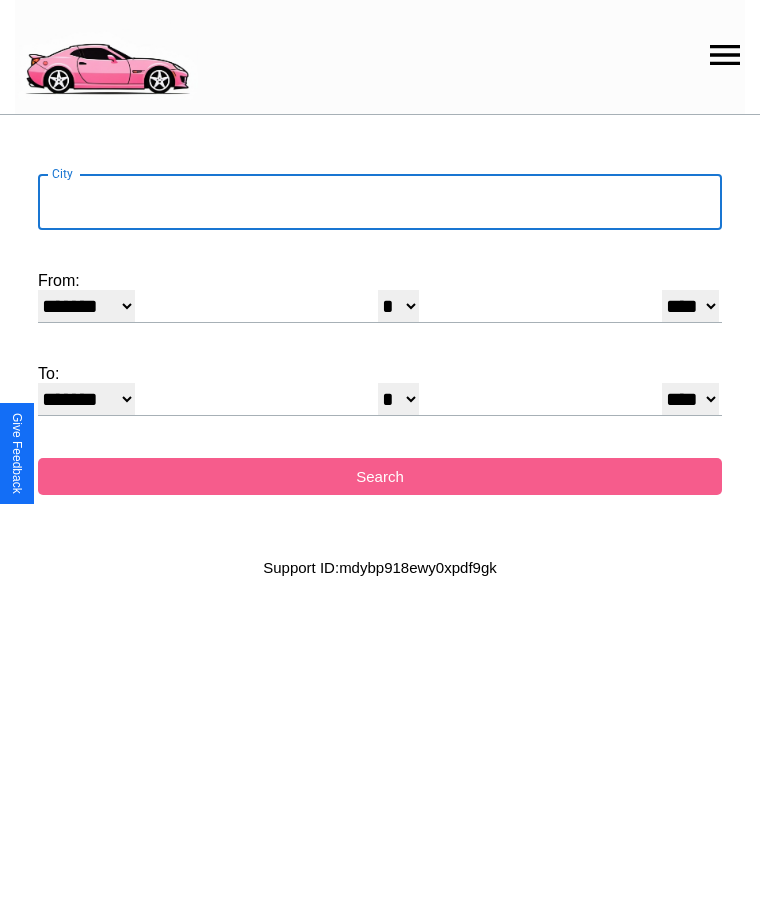 click on "City" at bounding box center [380, 202] 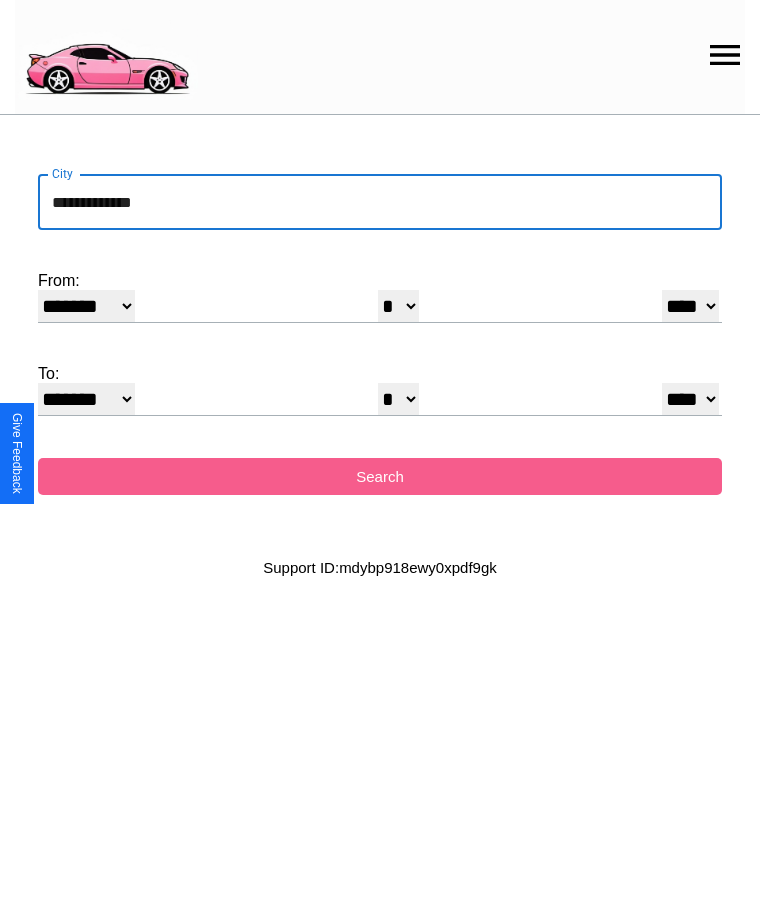type on "**********" 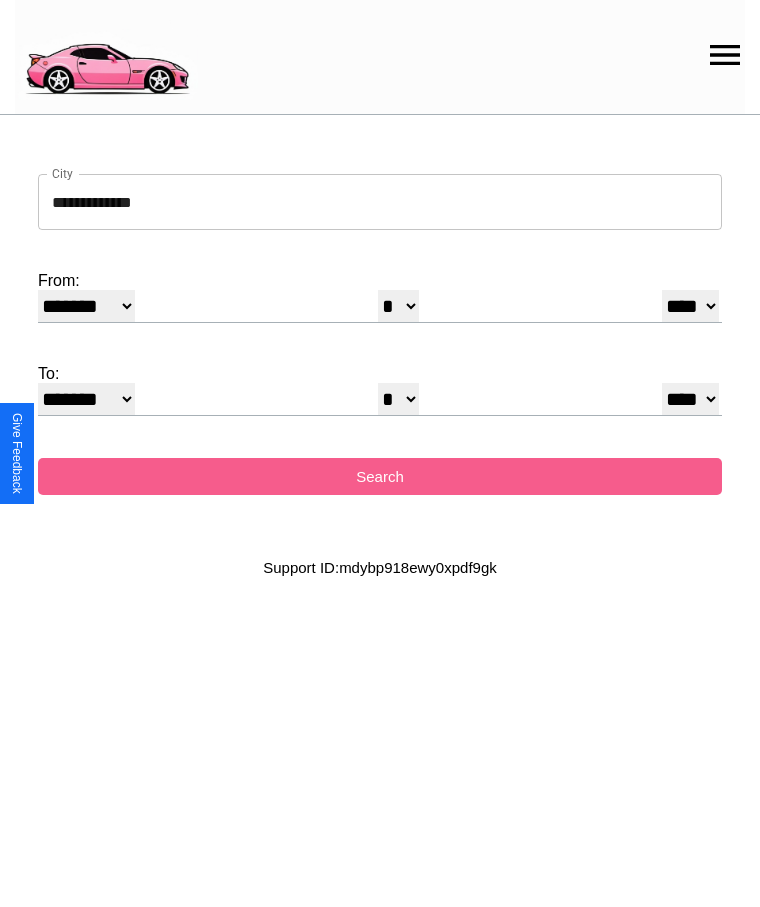 click on "******* ******** ***** ***** *** **** **** ****** ********* ******* ******** ********" at bounding box center (86, 306) 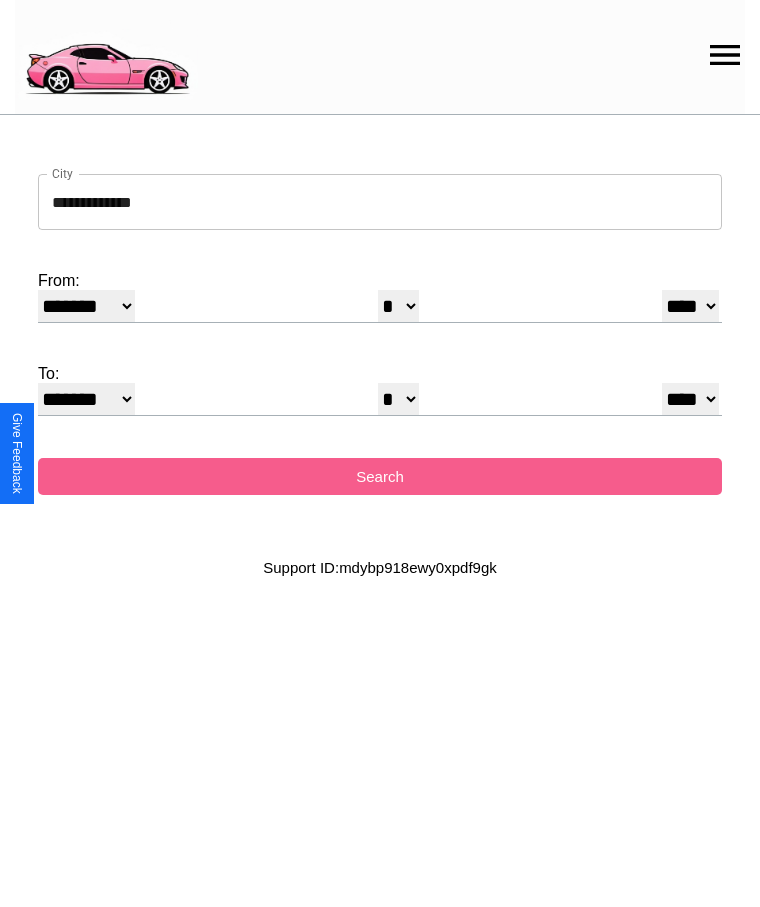 select on "*" 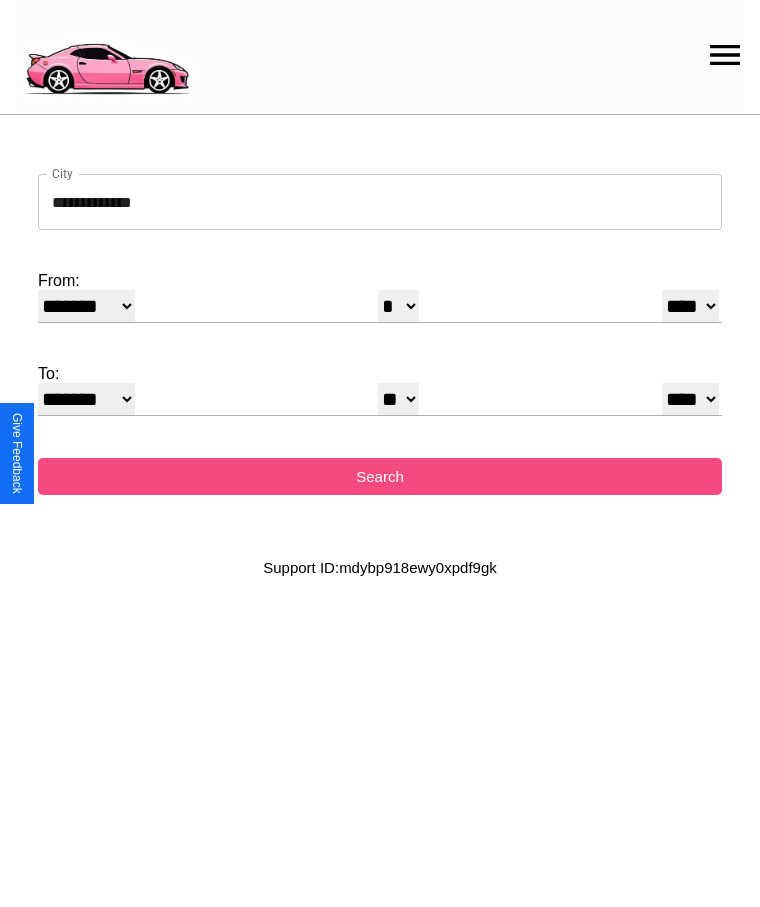 click on "Search" at bounding box center (380, 476) 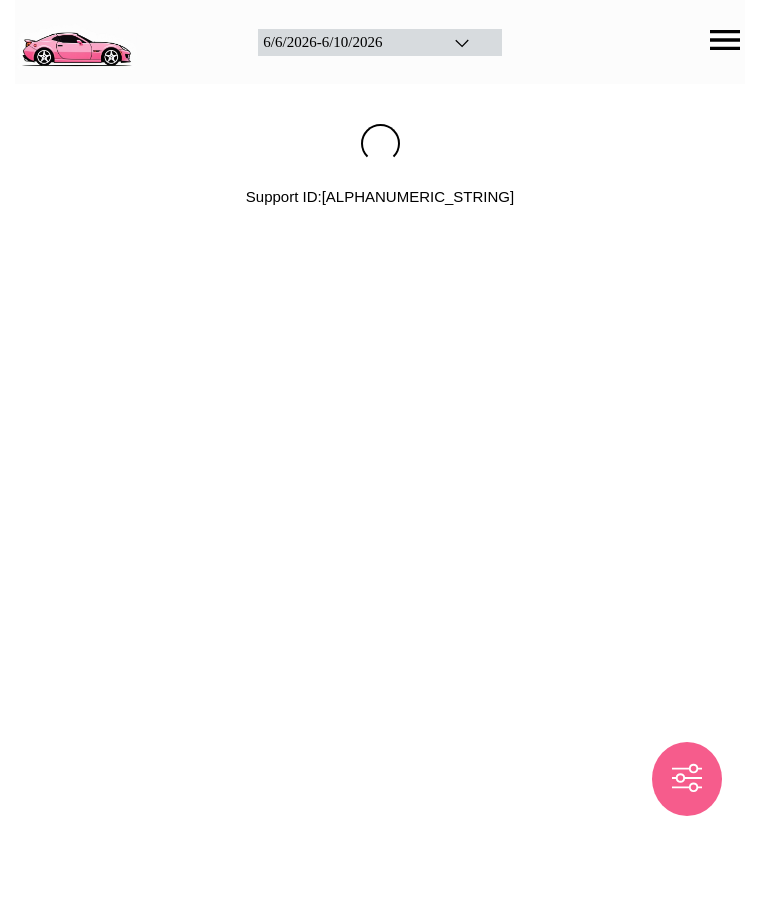 scroll, scrollTop: 0, scrollLeft: 0, axis: both 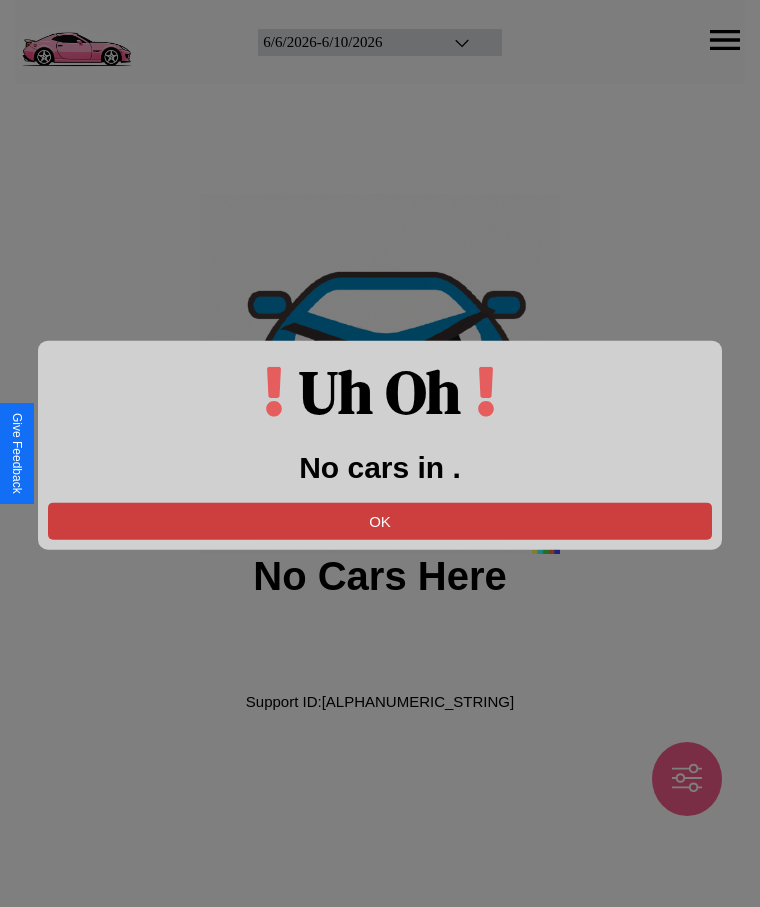 click on "OK" at bounding box center (380, 520) 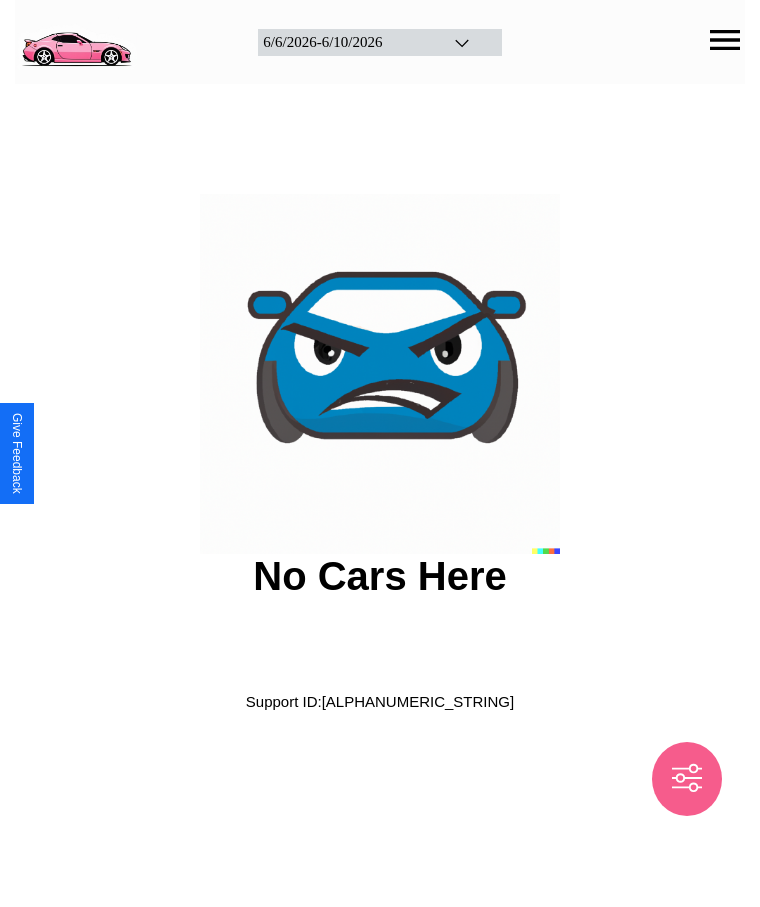 click at bounding box center (76, 40) 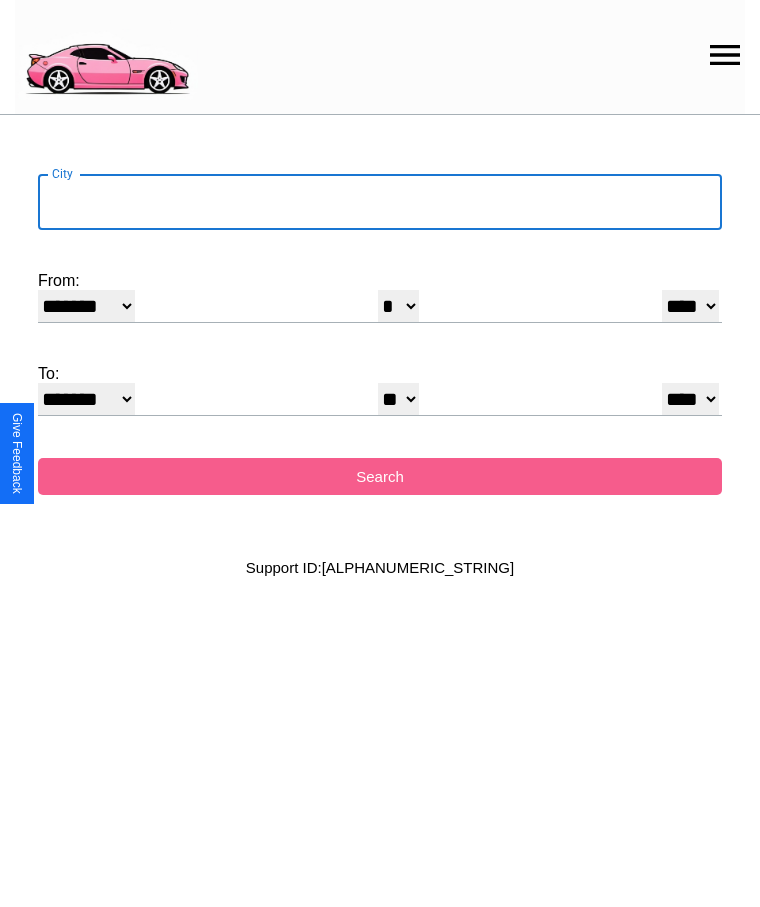 click on "City" at bounding box center [380, 202] 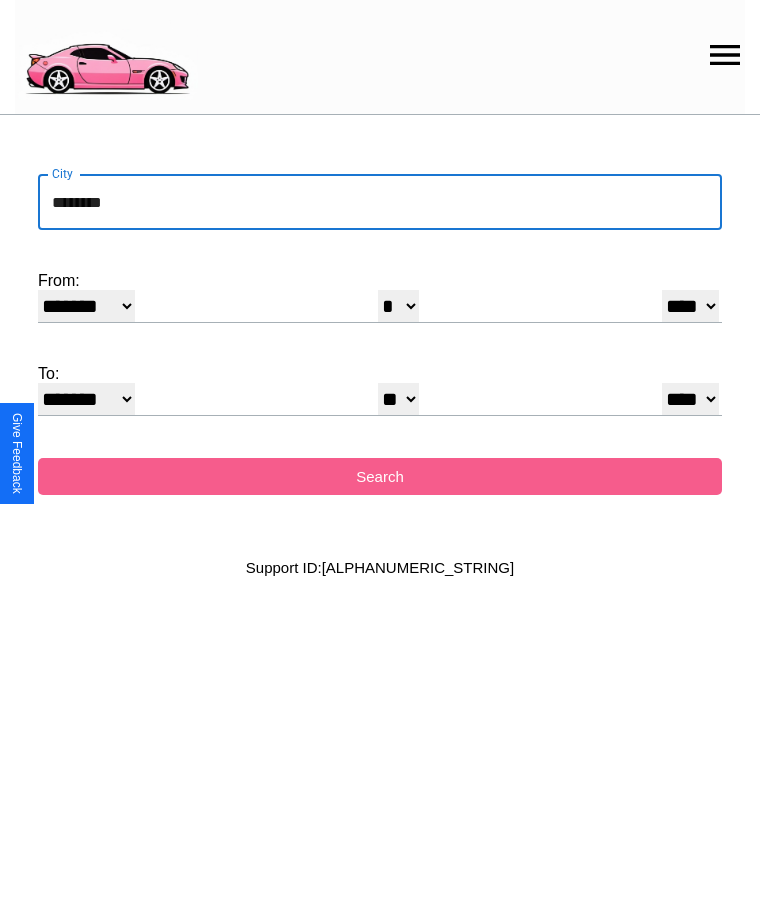 type on "********" 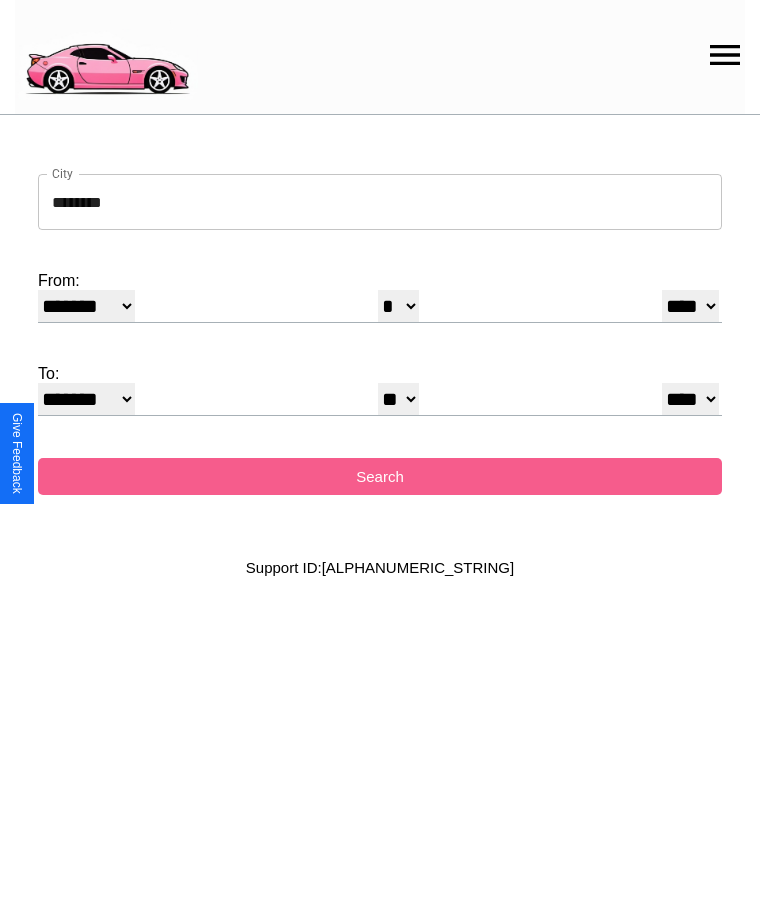 click on "******* ******** ***** ***** *** **** **** ****** ********* ******* ******** ********" at bounding box center [86, 306] 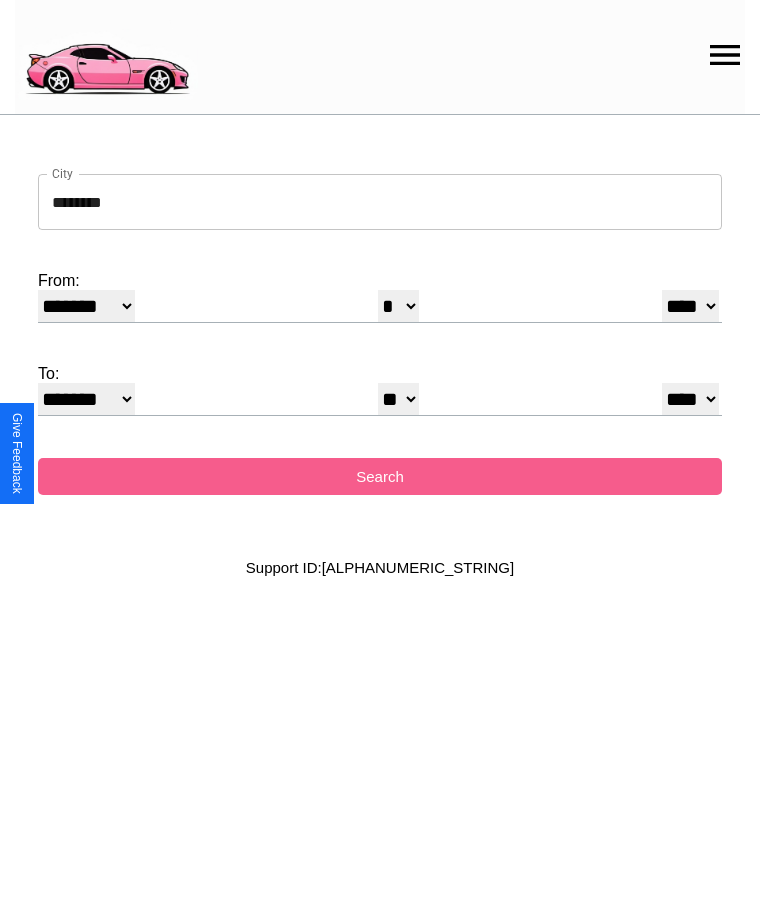 select on "**" 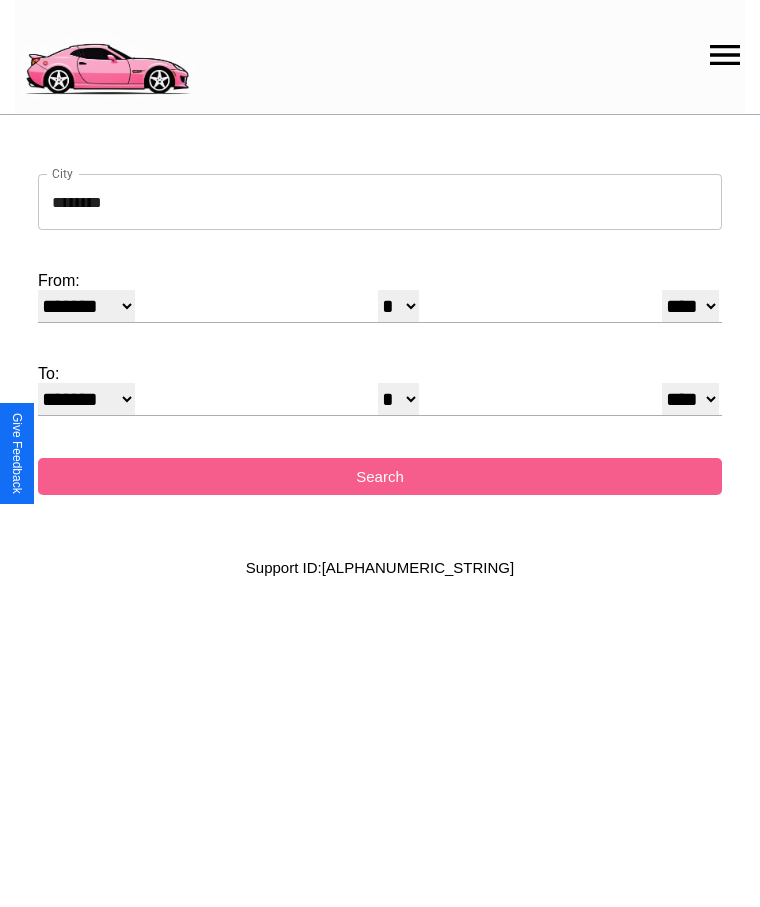 click on "* * * * * * * * * ** ** ** ** ** ** ** ** ** ** ** ** ** ** ** ** ** ** ** ** ** **" at bounding box center [398, 306] 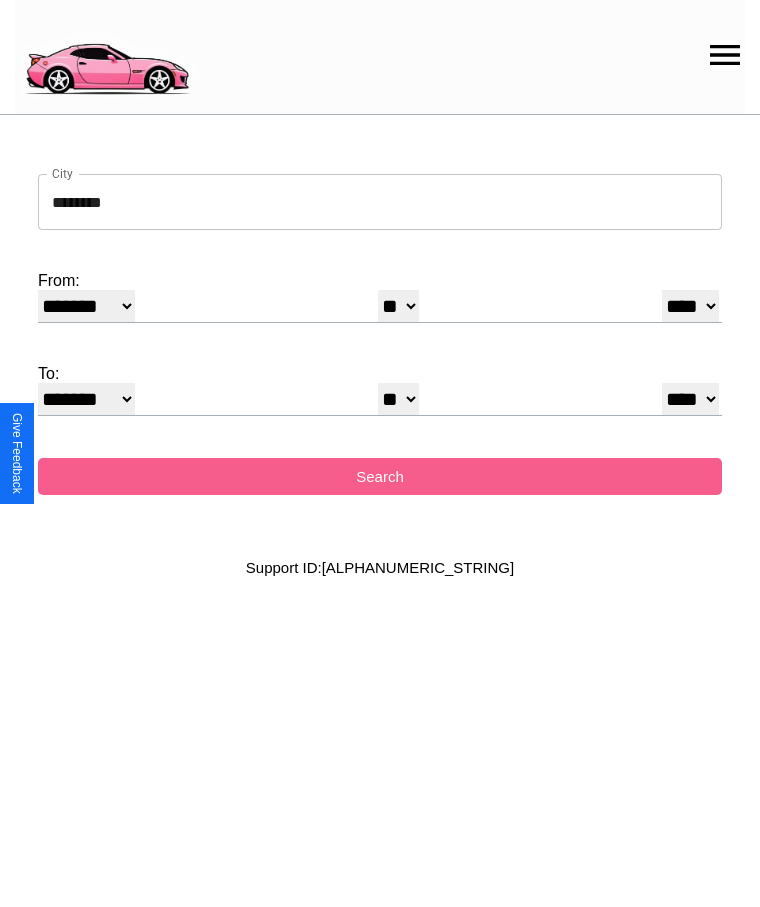 click on "* * * * * * * * * ** ** ** ** ** ** ** ** ** ** ** ** ** ** ** ** ** ** ** ** ** **" at bounding box center (398, 399) 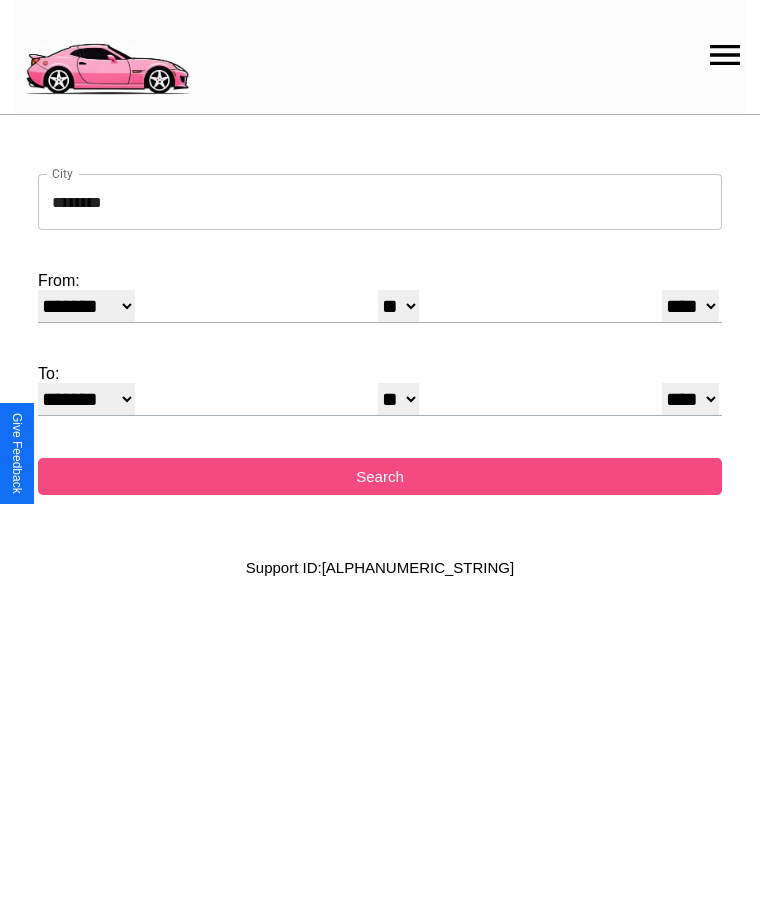 click on "Search" at bounding box center (380, 476) 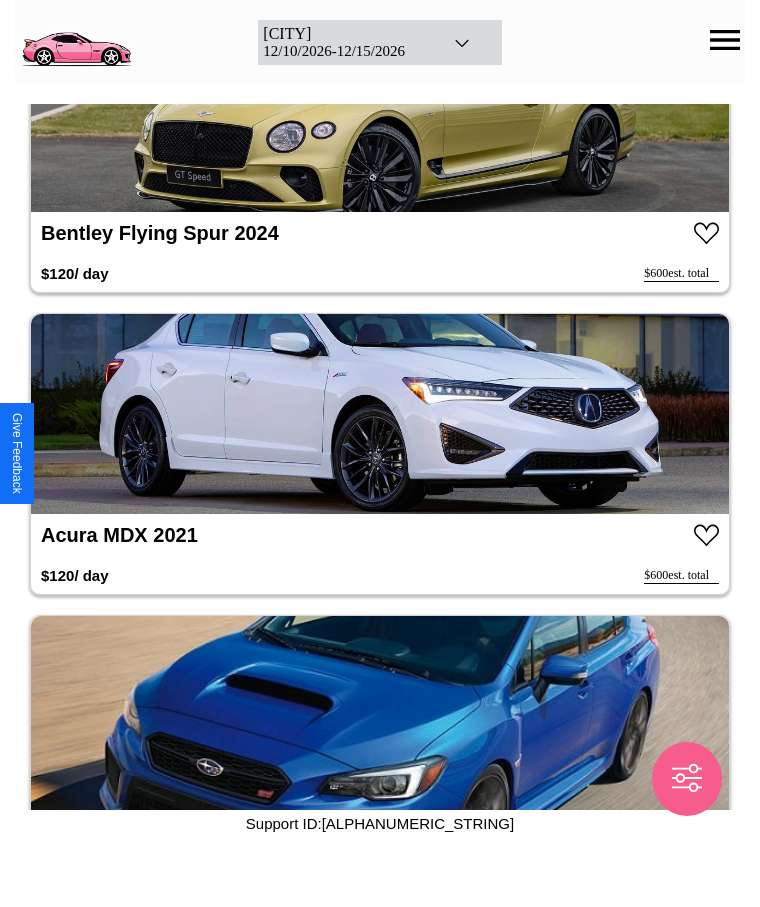 scroll, scrollTop: 3140, scrollLeft: 0, axis: vertical 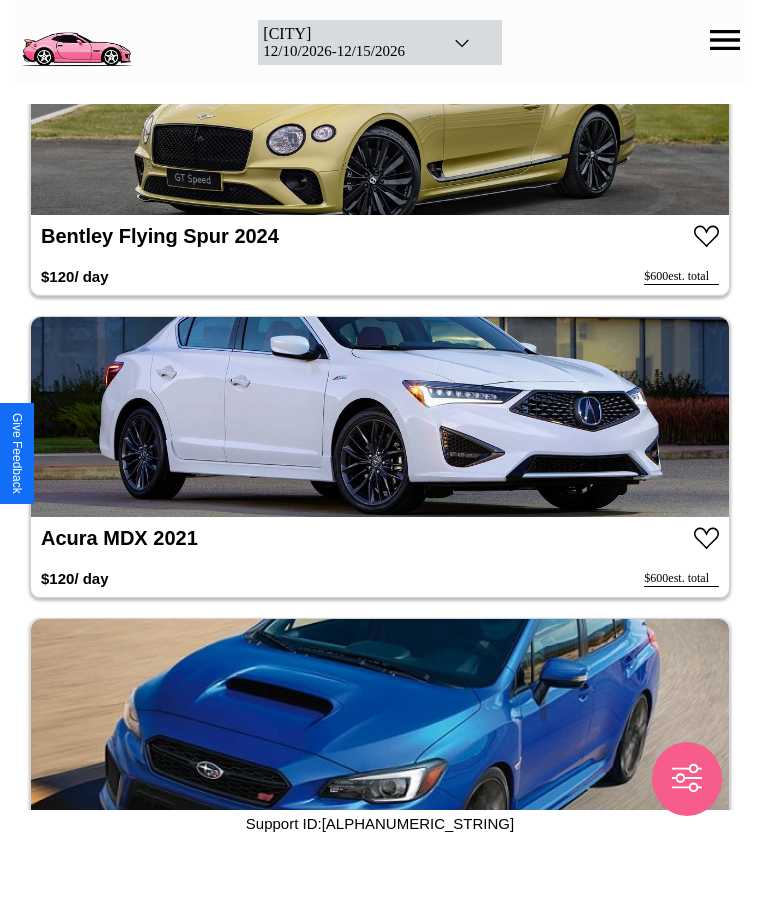 click at bounding box center [380, 417] 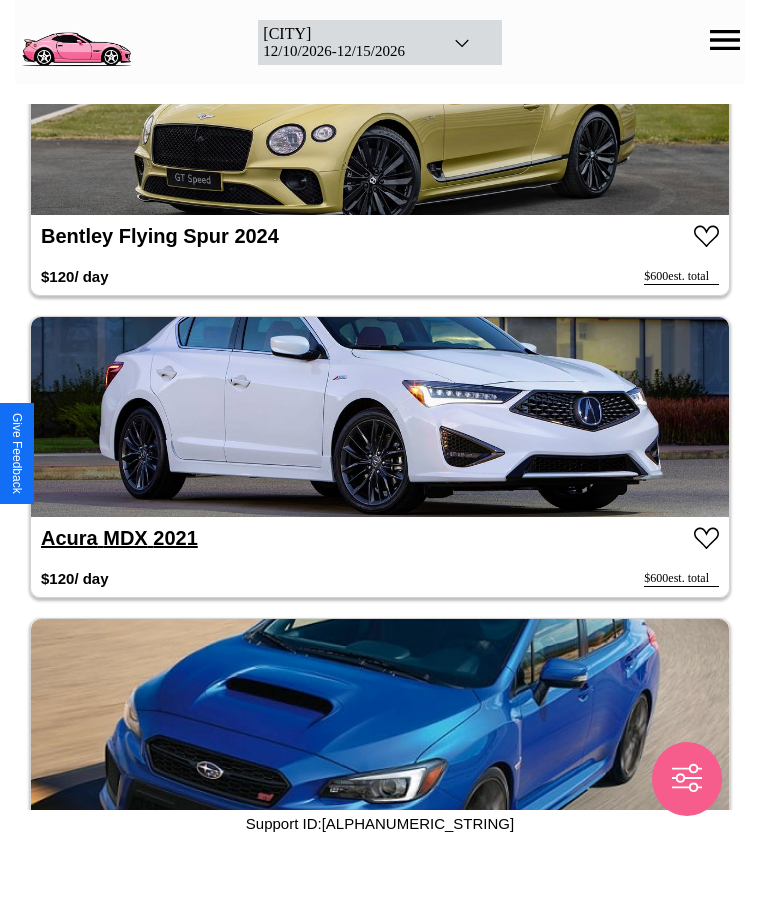 click on "Acura   MDX   2021" at bounding box center (119, 538) 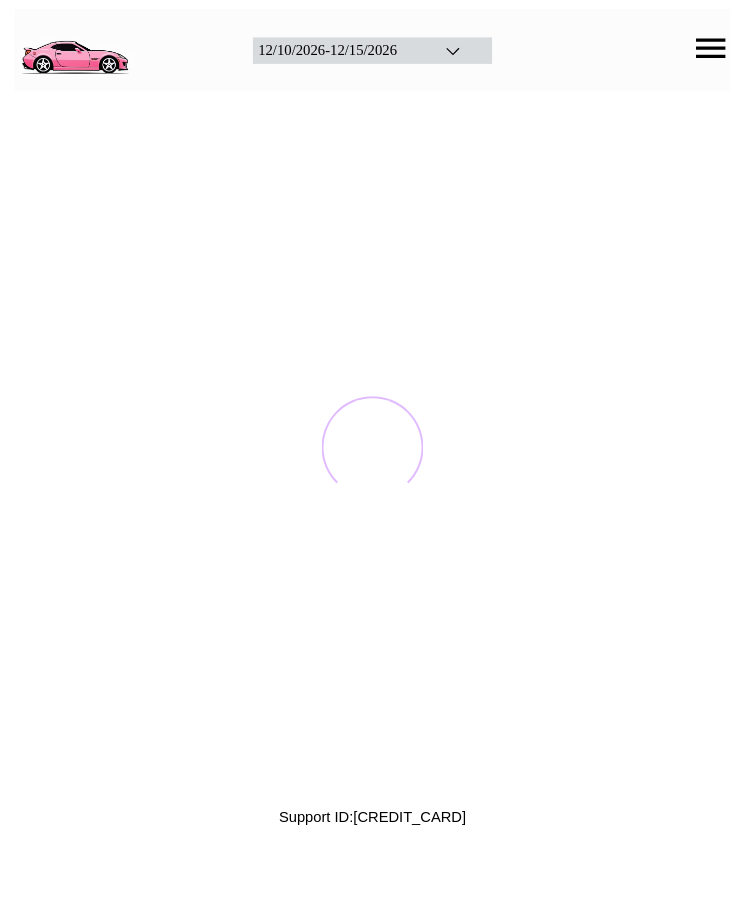 scroll, scrollTop: 0, scrollLeft: 0, axis: both 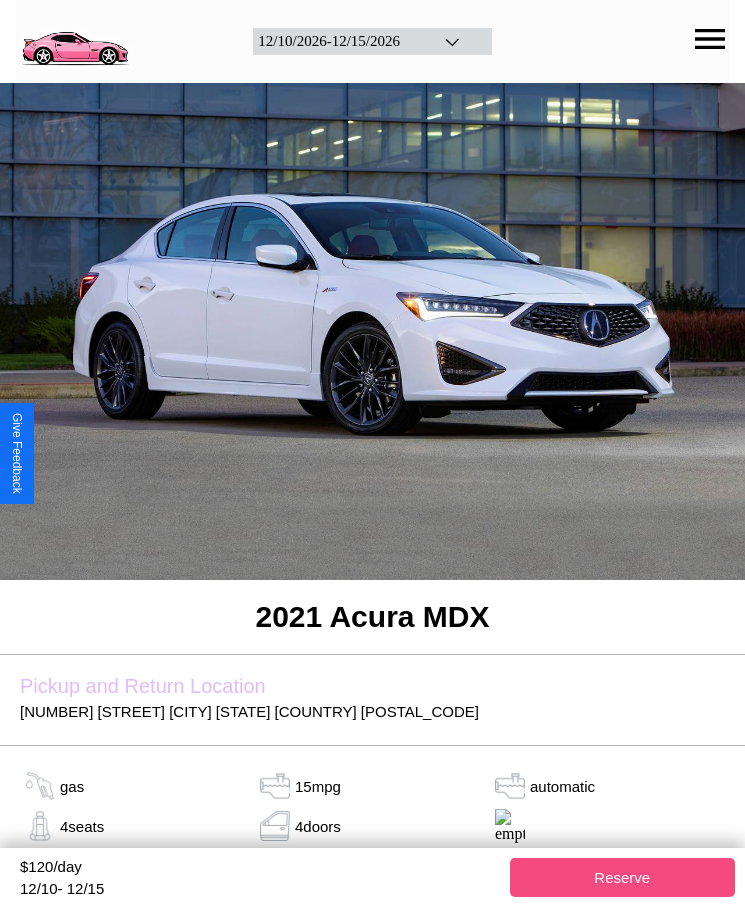 click on "Reserve" at bounding box center [623, 877] 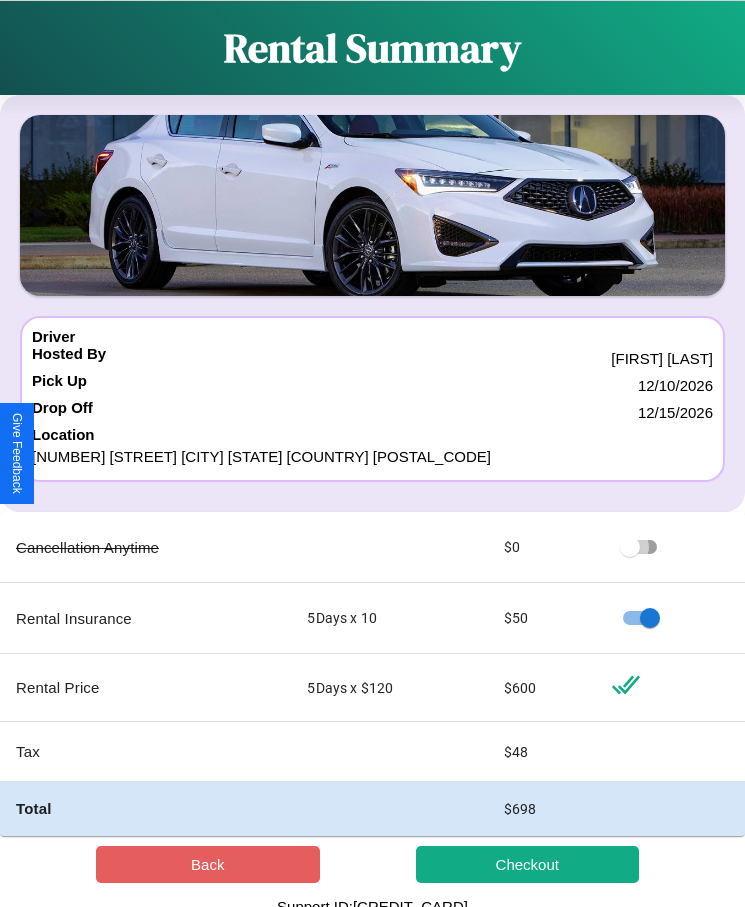 scroll, scrollTop: 13, scrollLeft: 0, axis: vertical 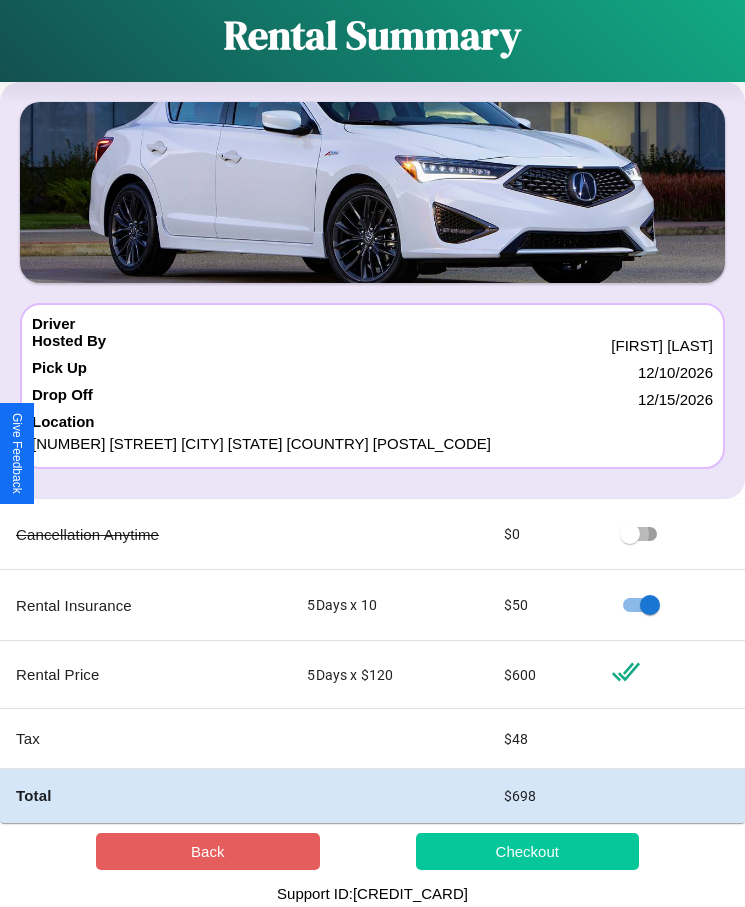 click on "Checkout" at bounding box center (528, 851) 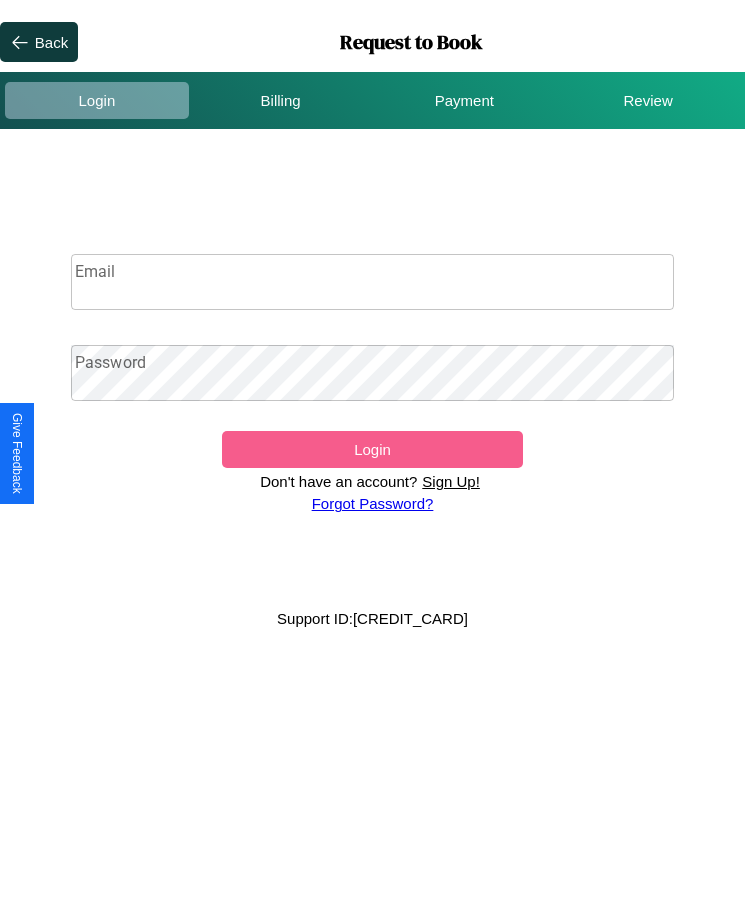 scroll, scrollTop: 0, scrollLeft: 0, axis: both 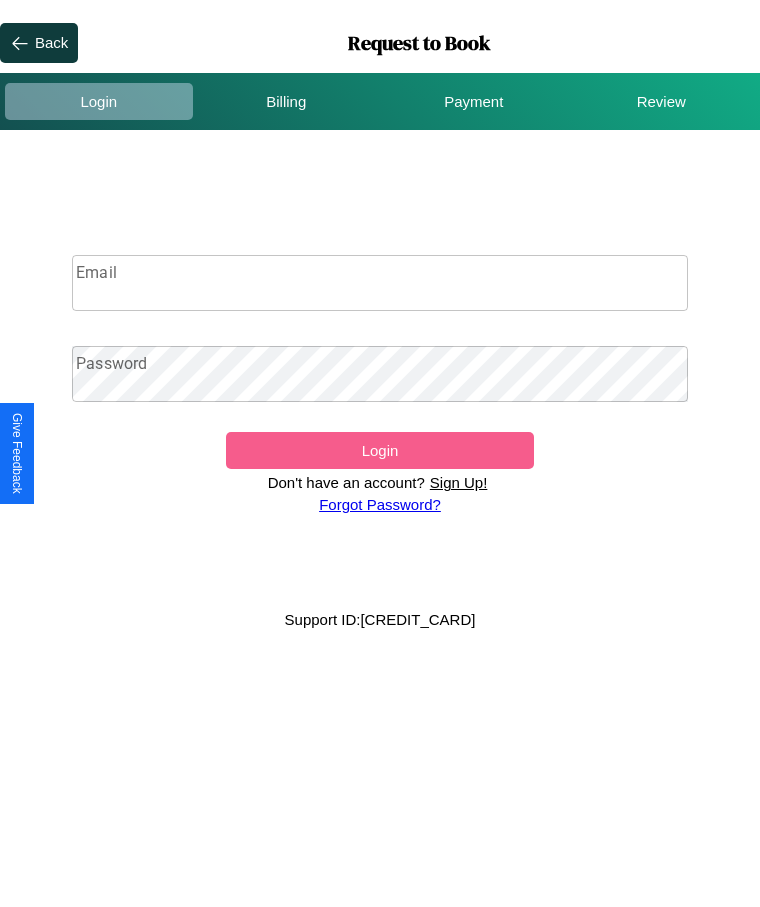click on "Sign Up!" at bounding box center (459, 482) 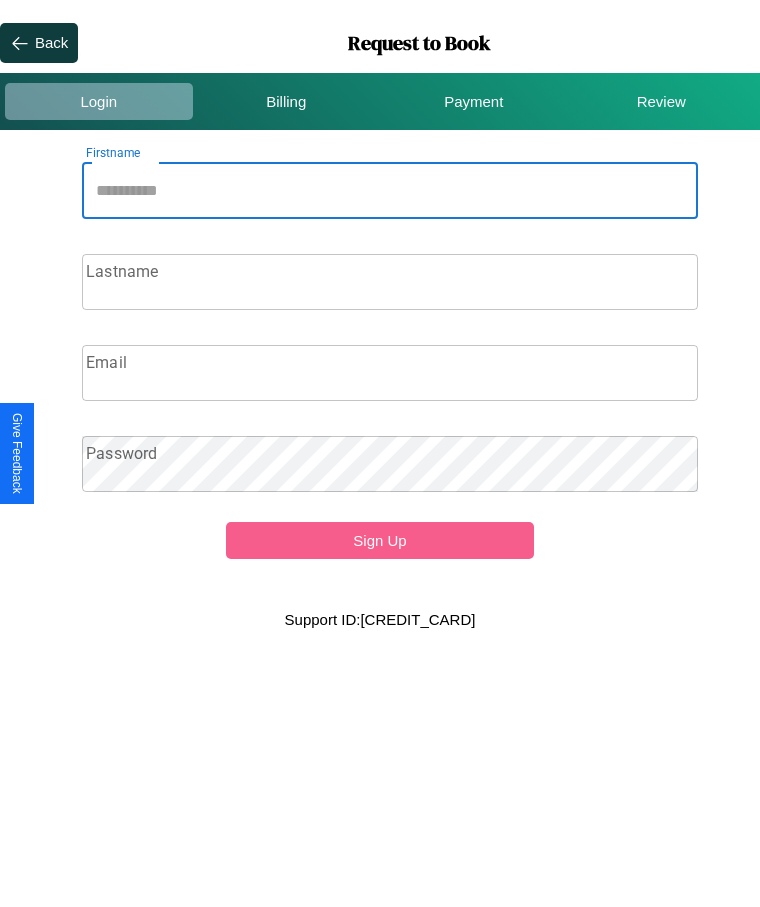 click on "Firstname" at bounding box center (390, 191) 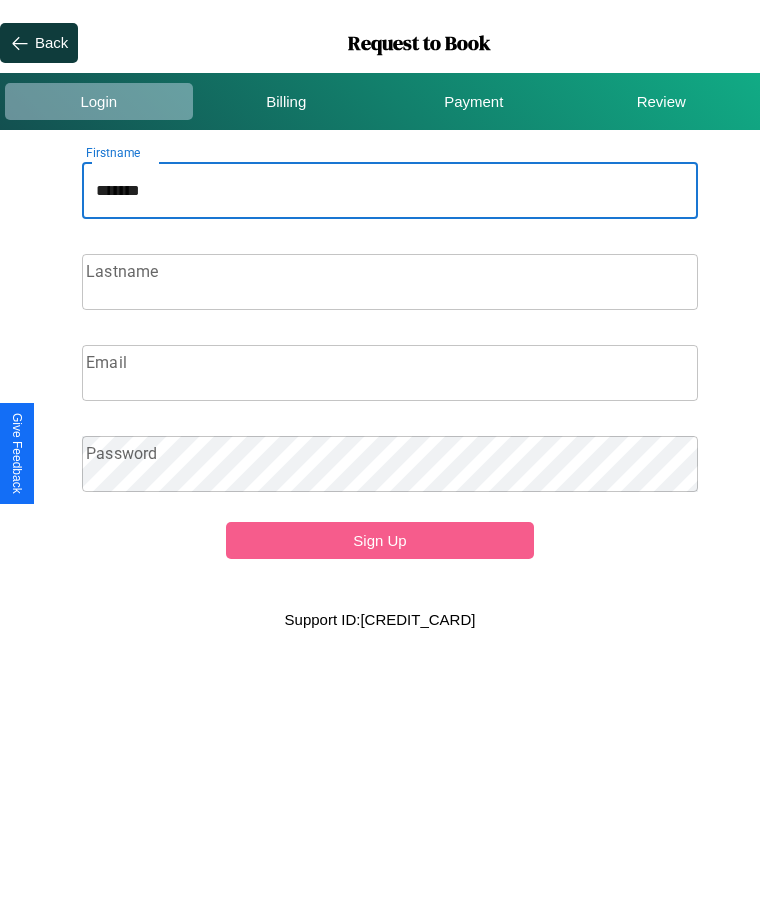 type on "*******" 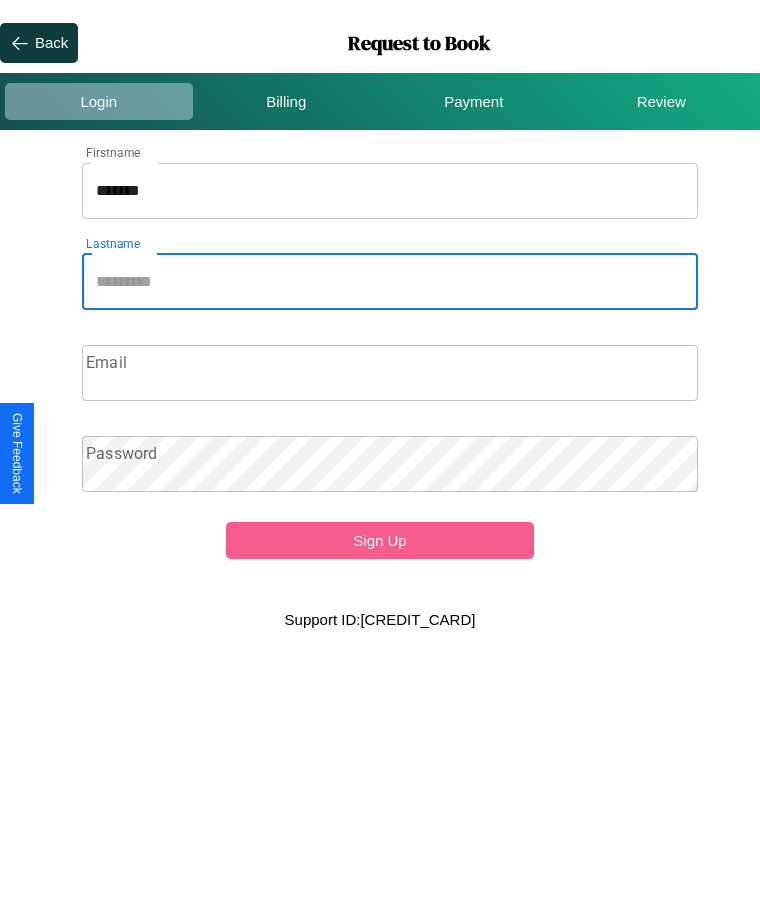 click on "Lastname" at bounding box center (390, 282) 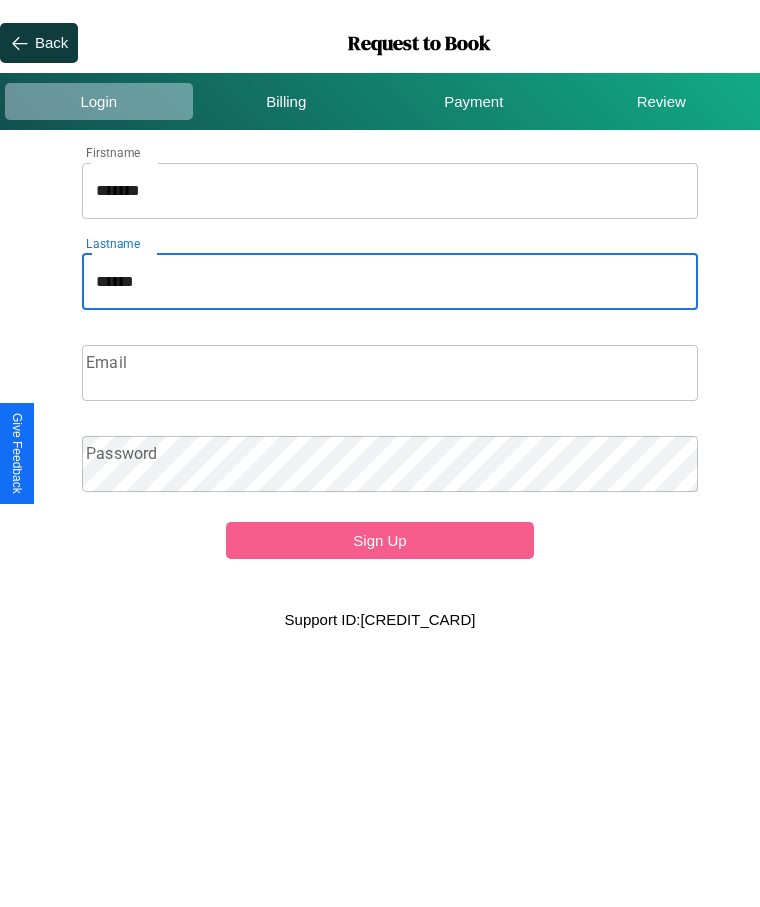 type on "******" 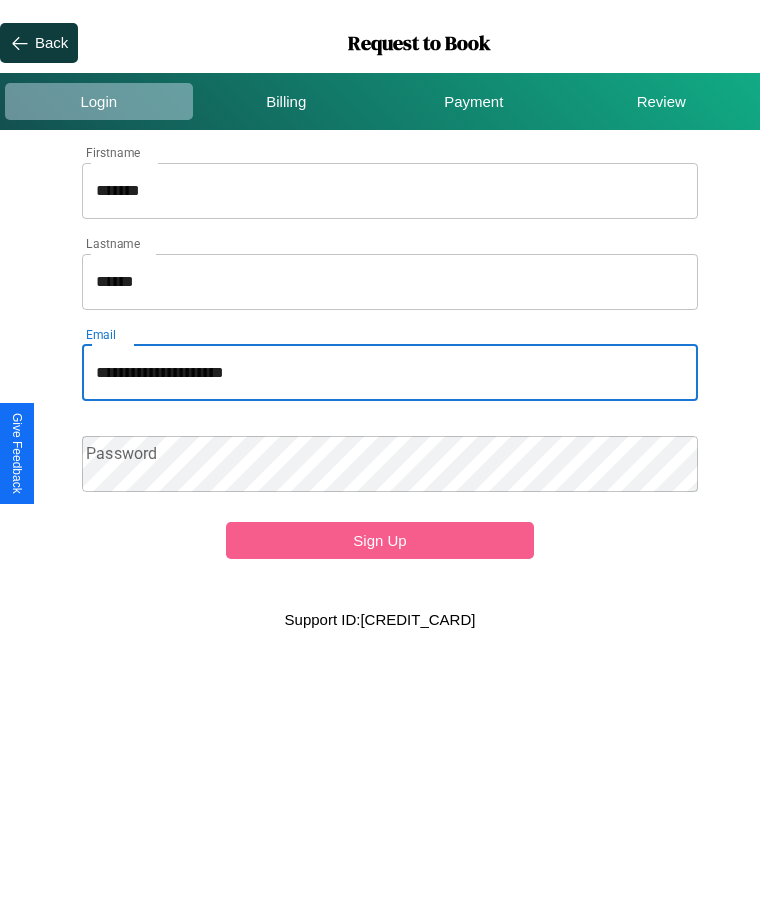 type on "**********" 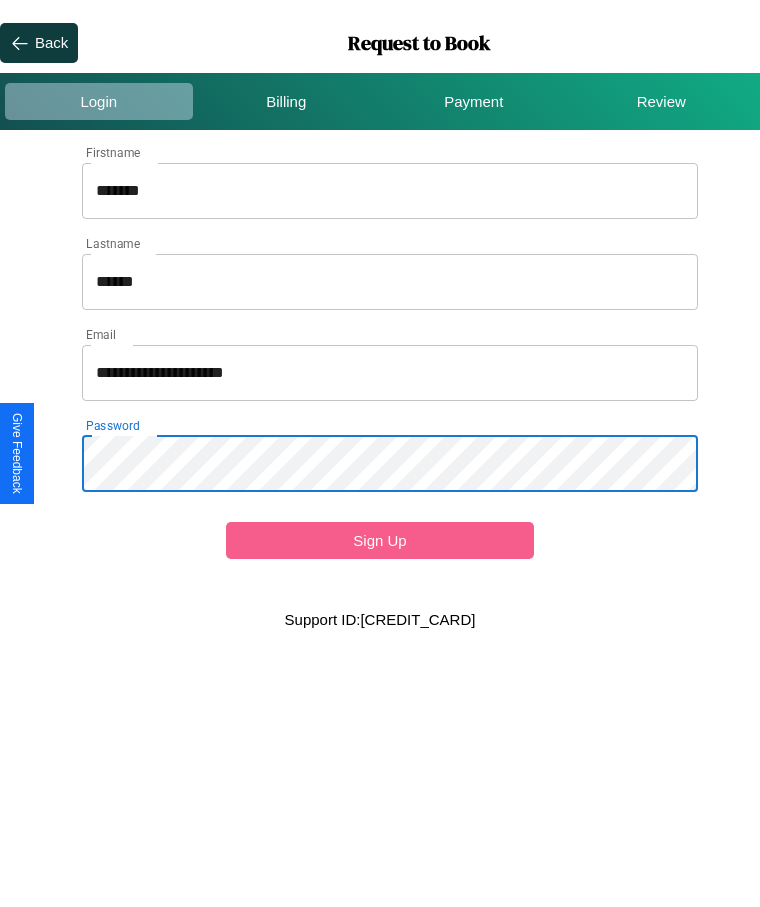 click on "Sign Up" at bounding box center [380, 540] 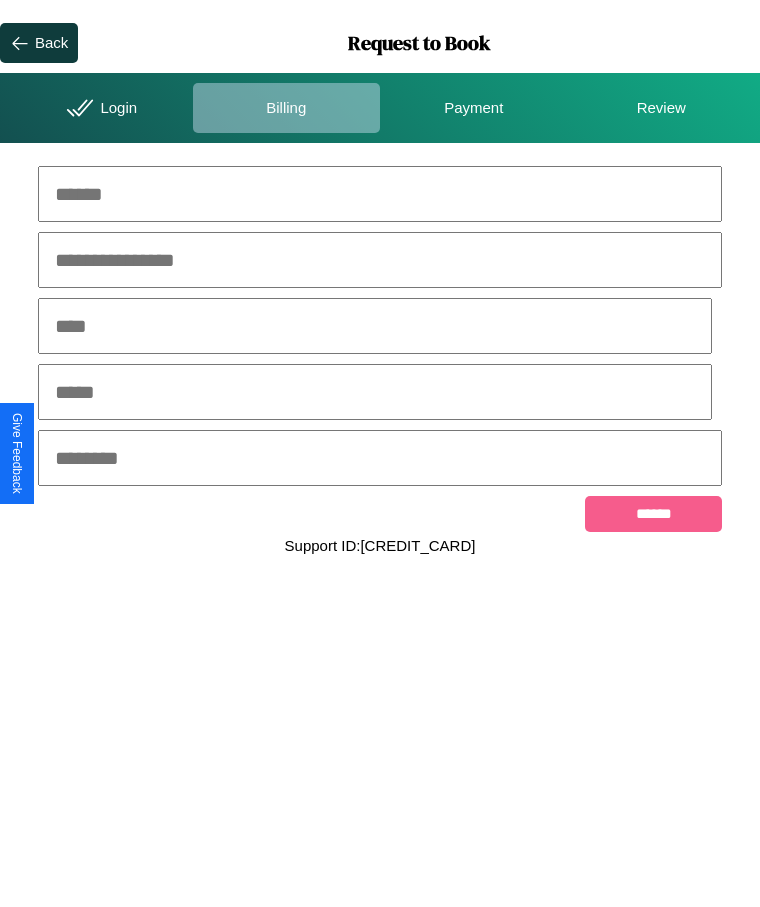 click at bounding box center [380, 194] 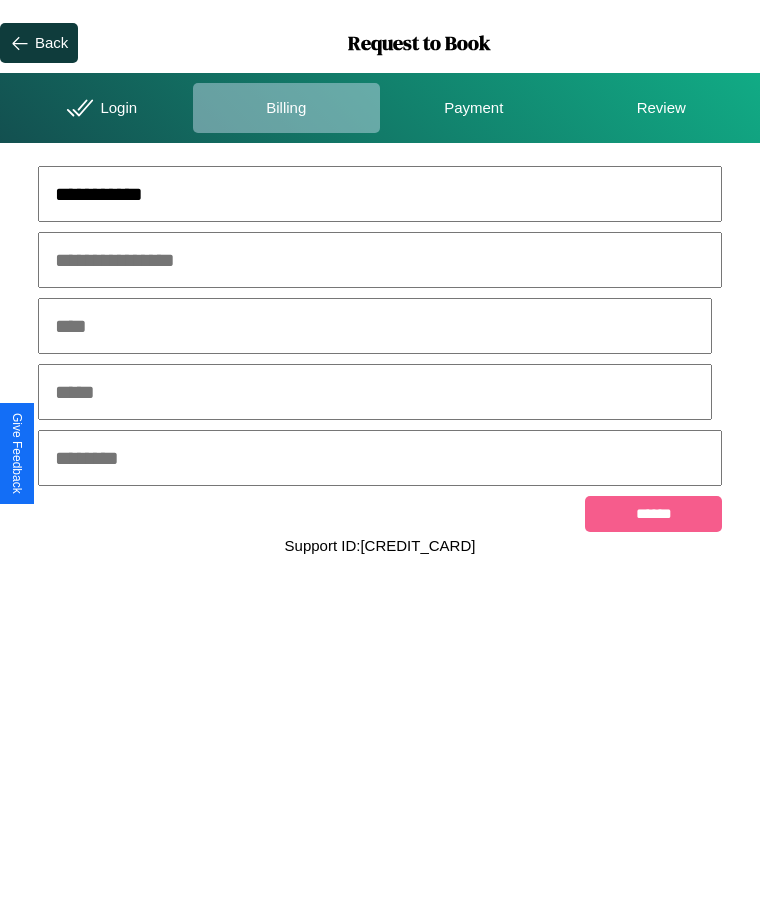type on "**********" 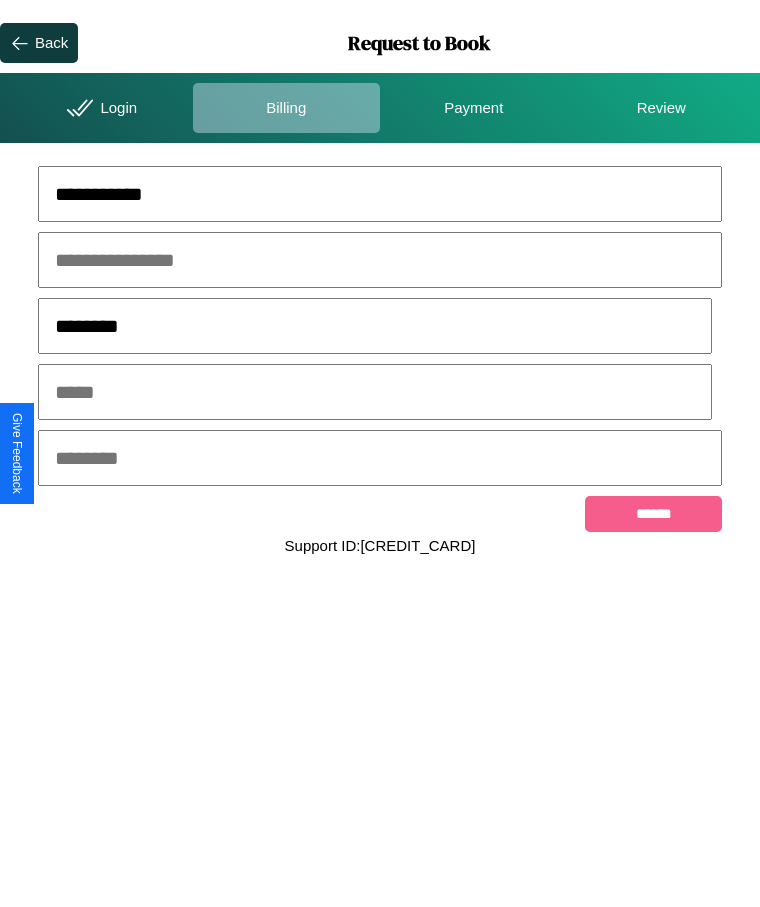 type on "********" 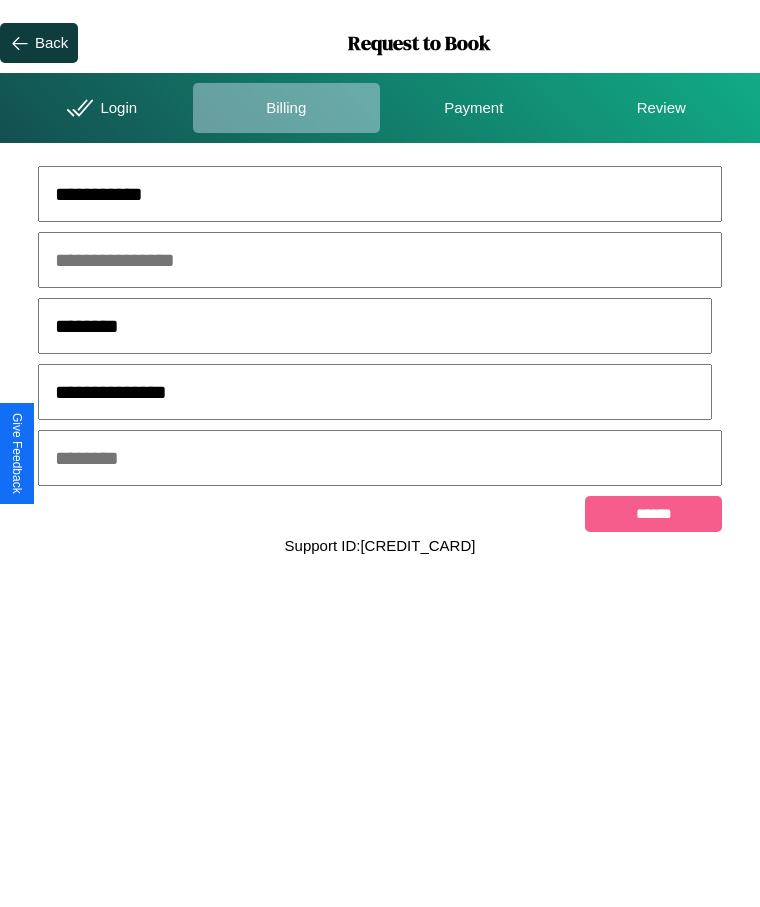 type on "**********" 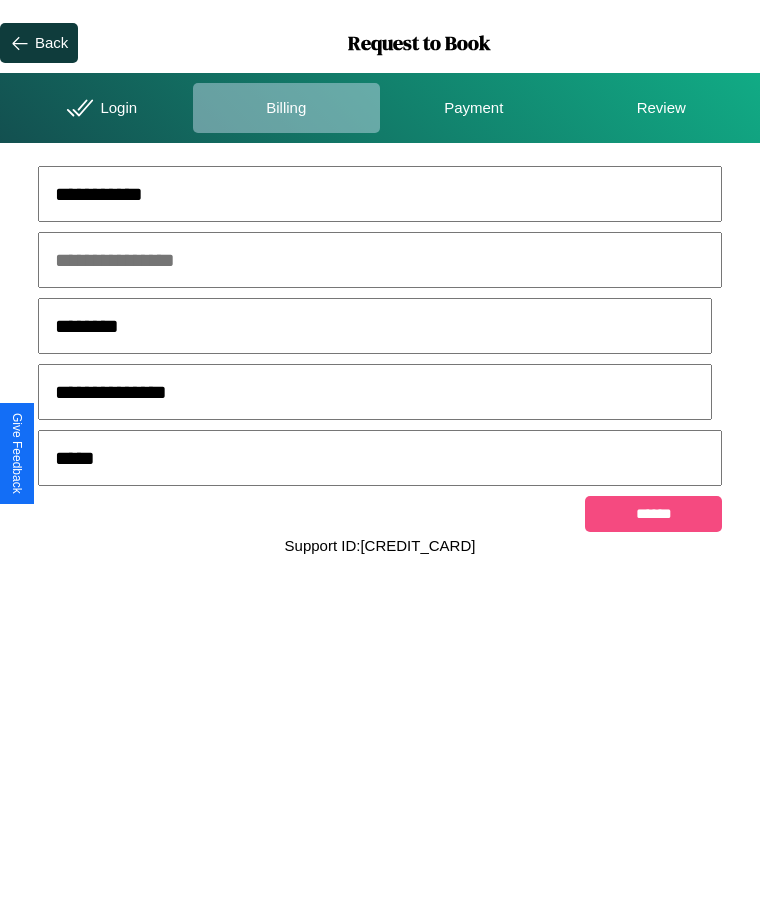 type on "*****" 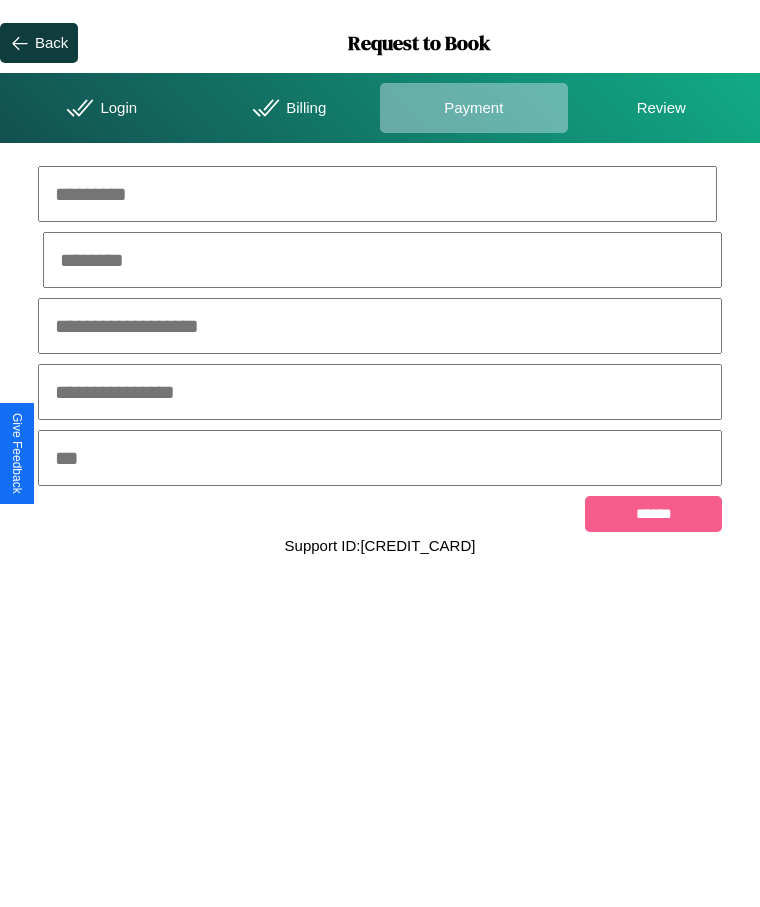 click at bounding box center [377, 194] 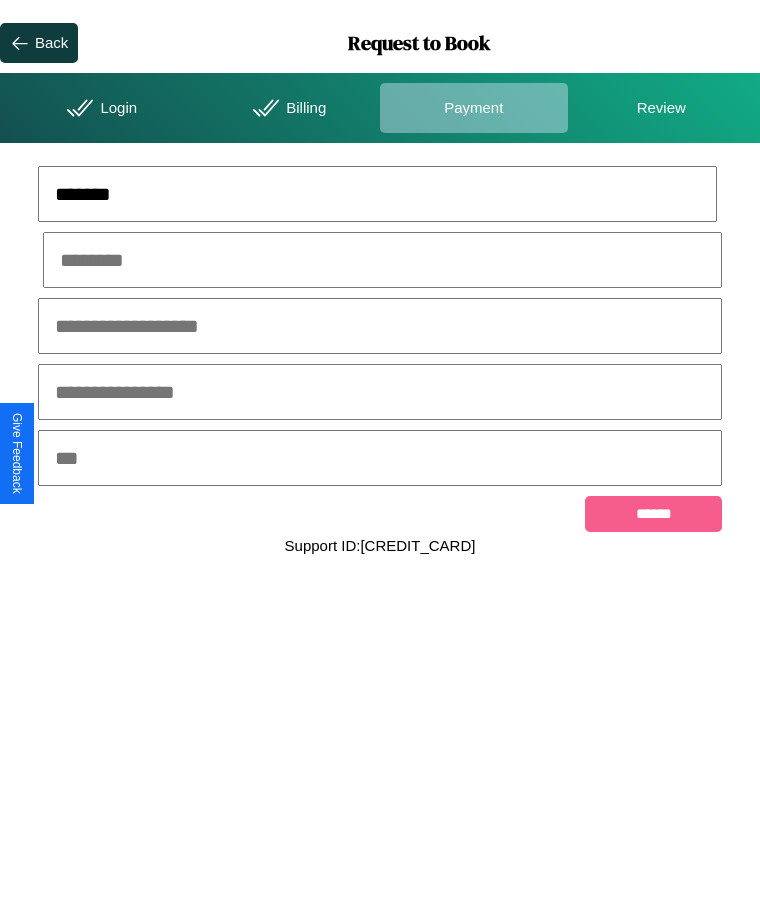 type on "*******" 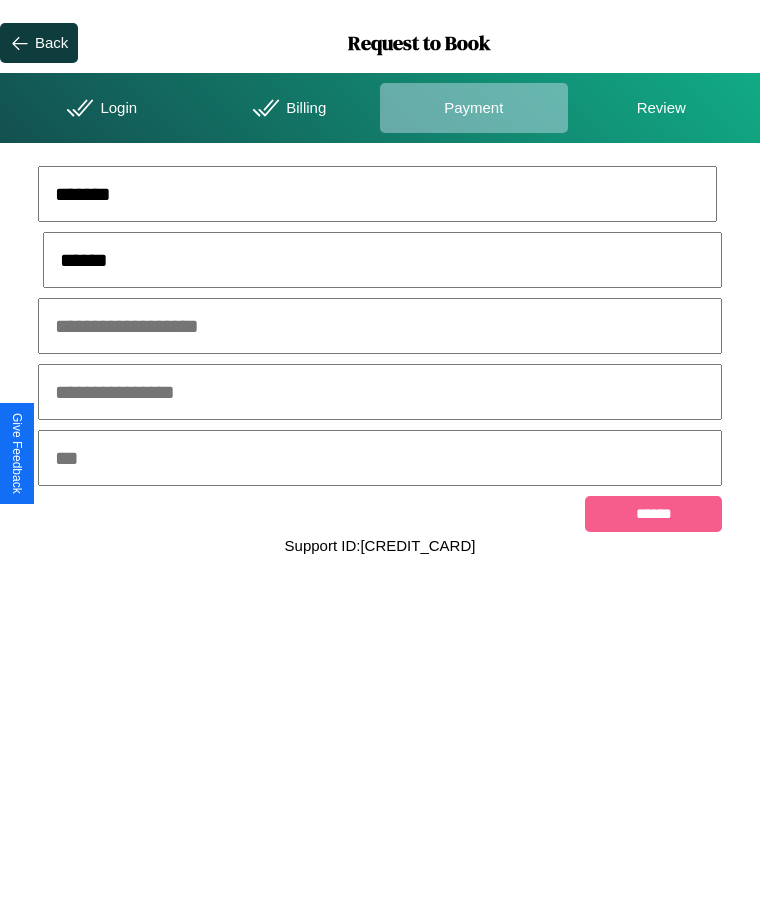 type on "******" 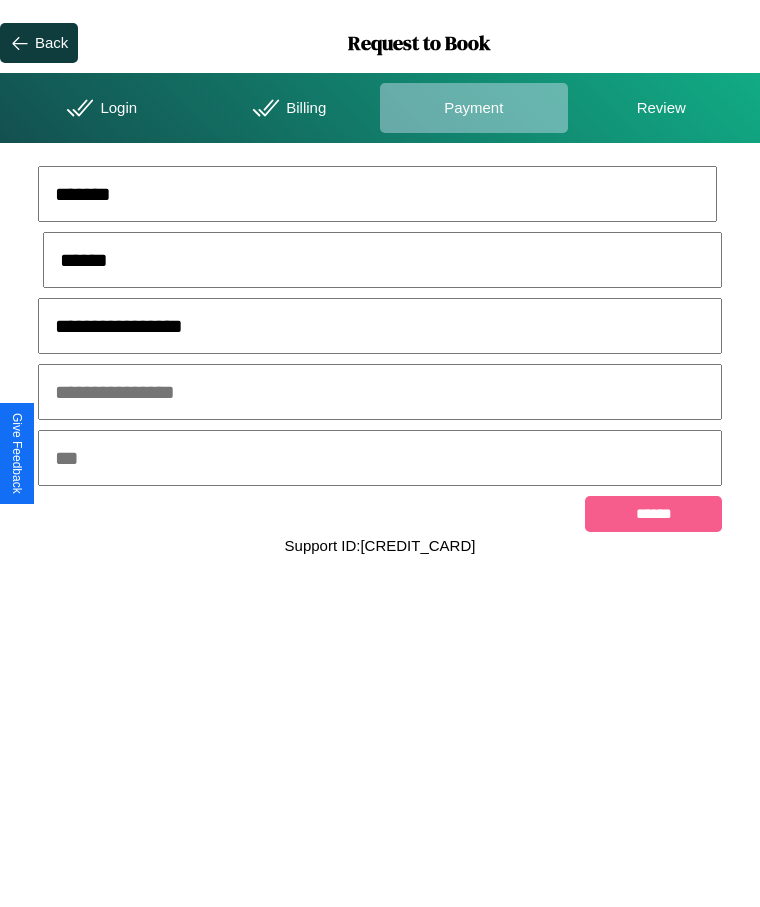 type on "**********" 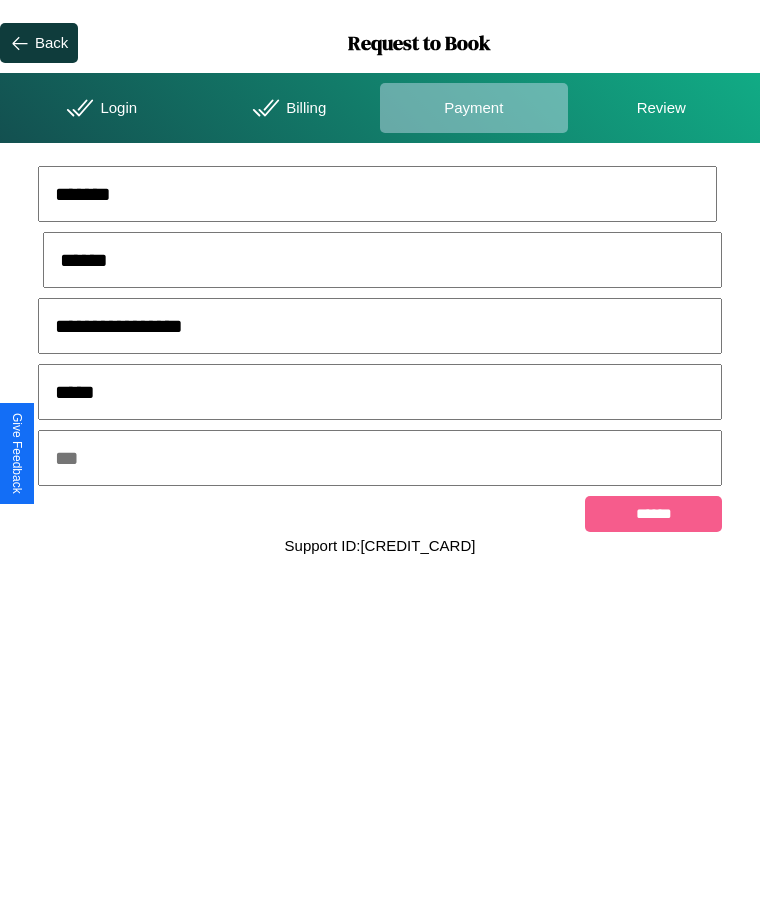 type on "*****" 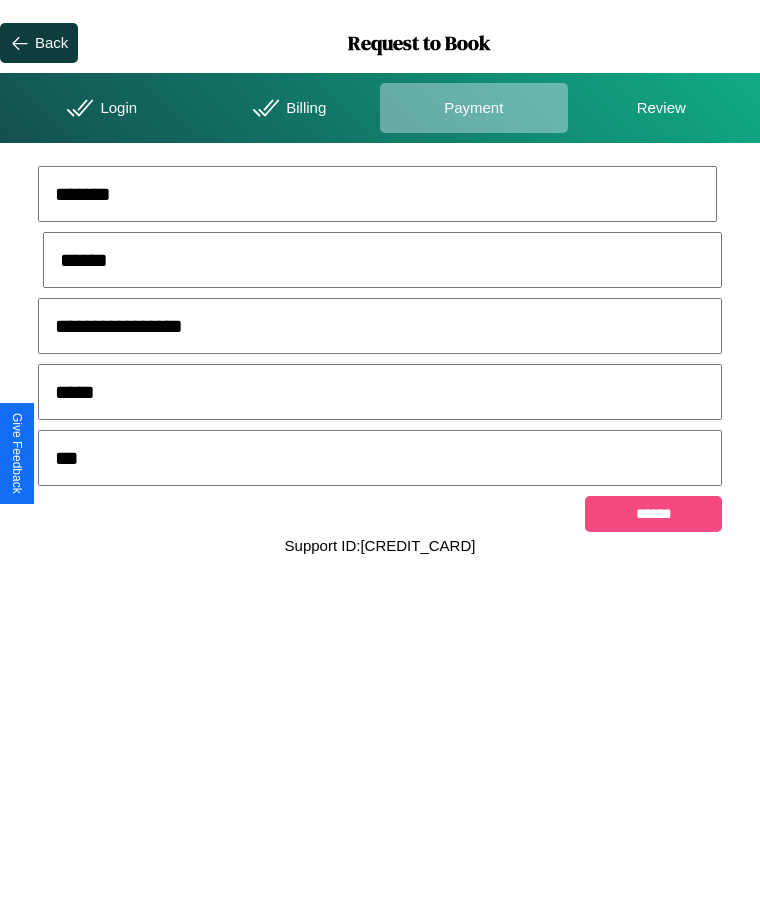 type on "***" 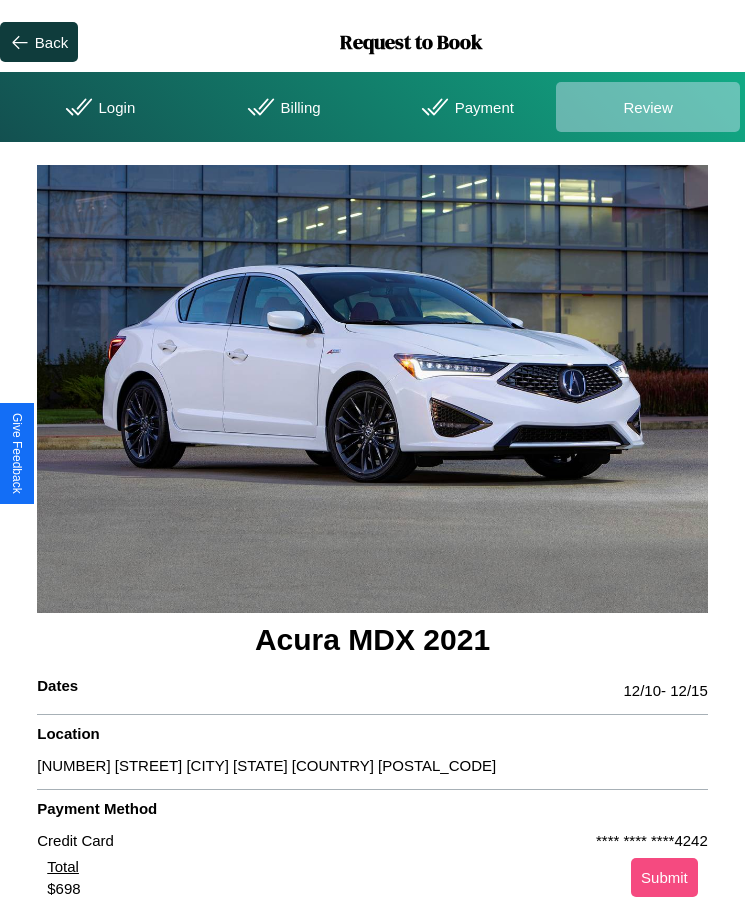 click on "Submit" at bounding box center (664, 877) 